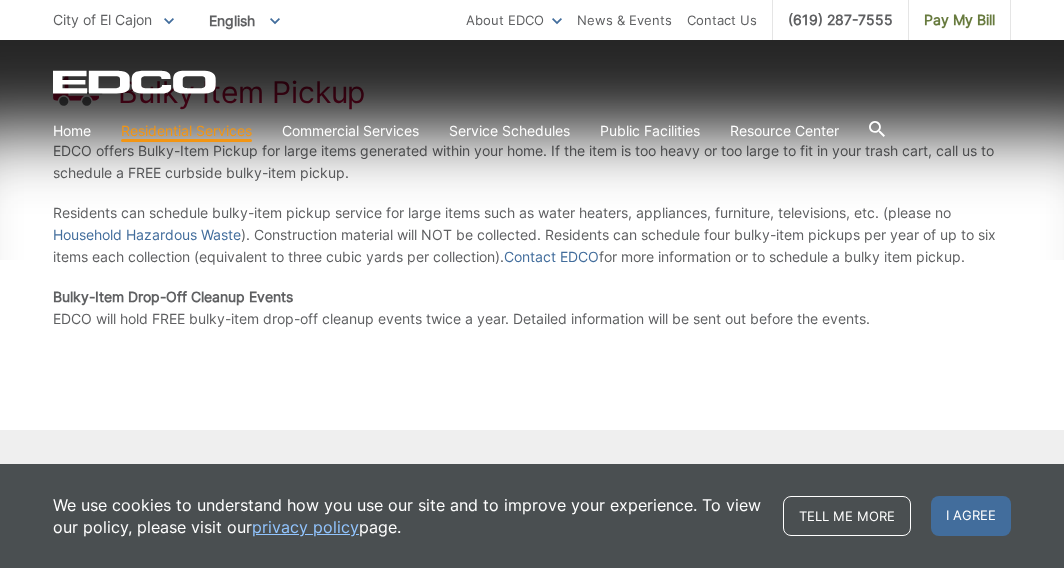 scroll, scrollTop: 389, scrollLeft: 0, axis: vertical 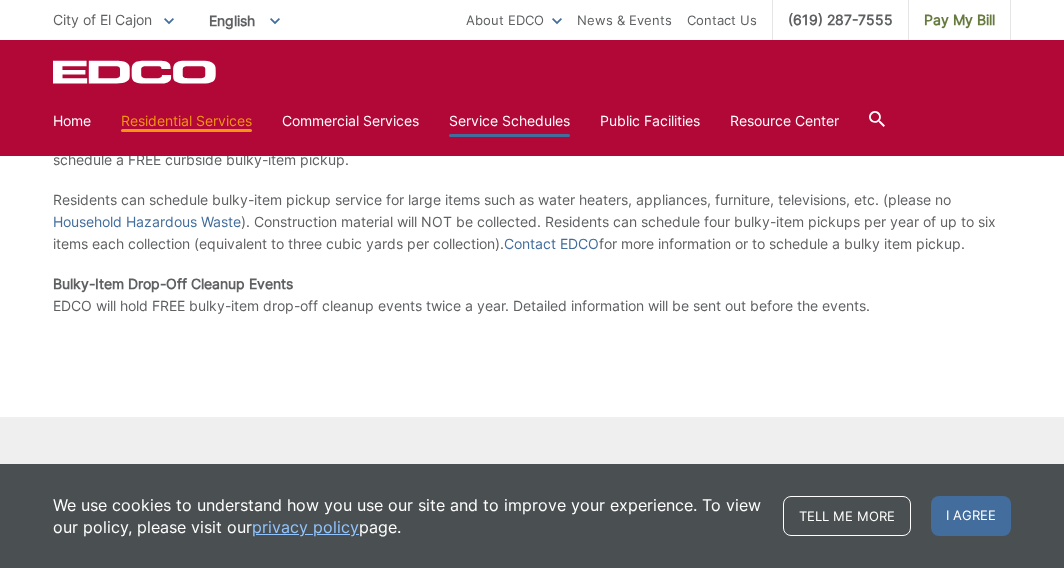 click on "Service Schedules" at bounding box center [509, 121] 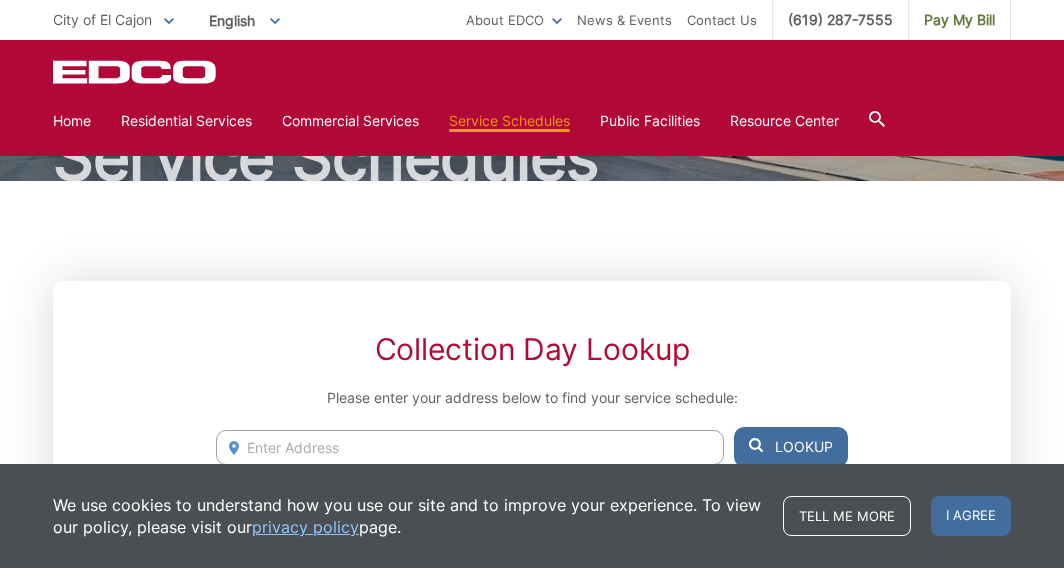 scroll, scrollTop: 0, scrollLeft: 0, axis: both 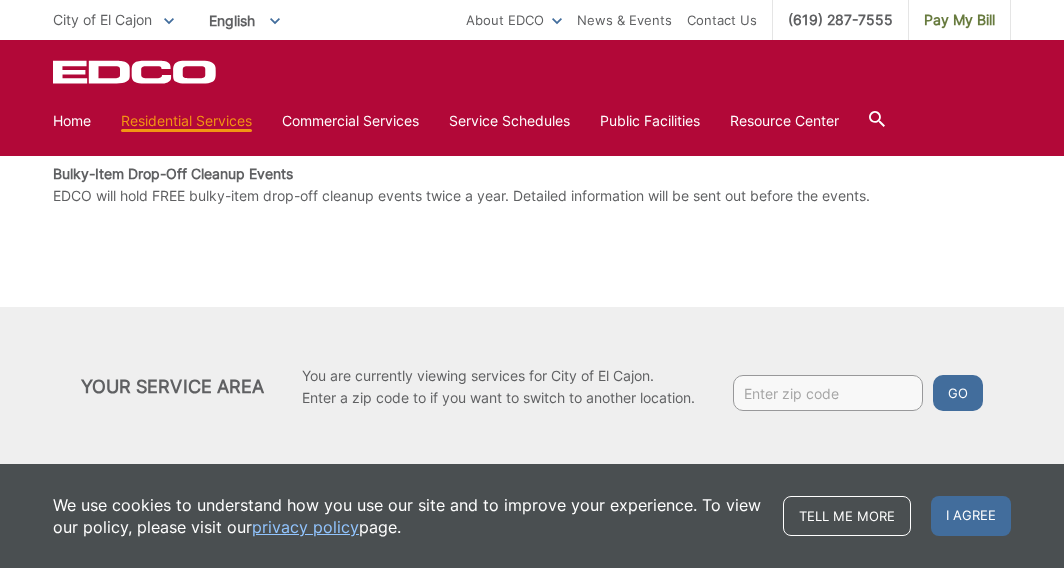click at bounding box center [828, 393] 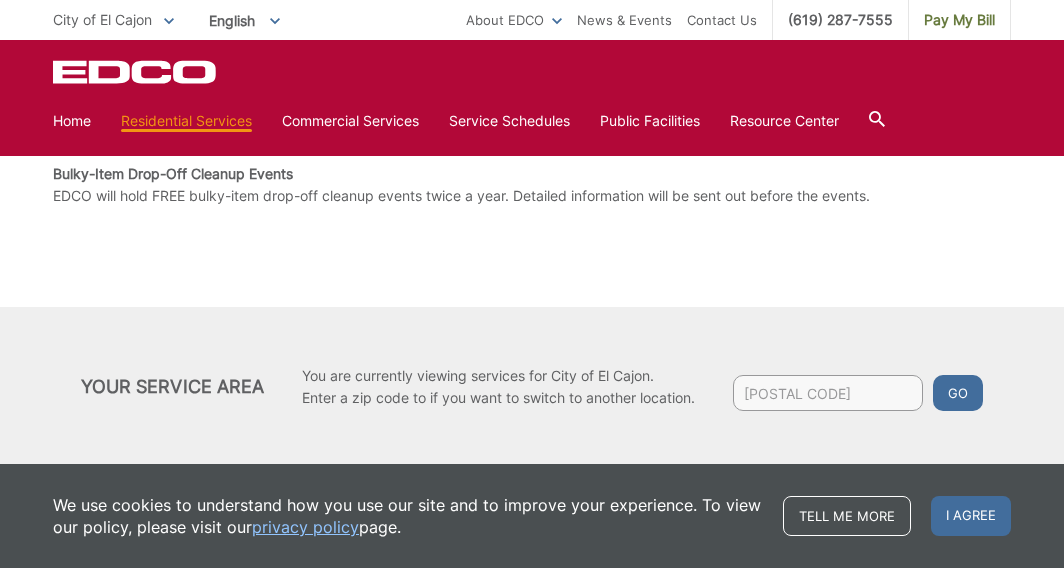 type on "92020" 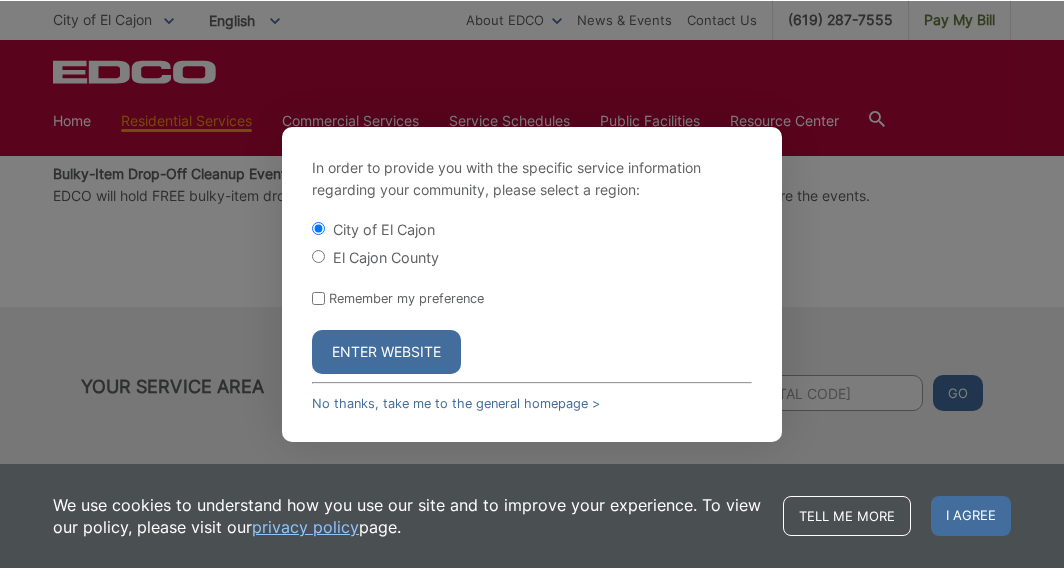 click on "Enter Website" at bounding box center (386, 352) 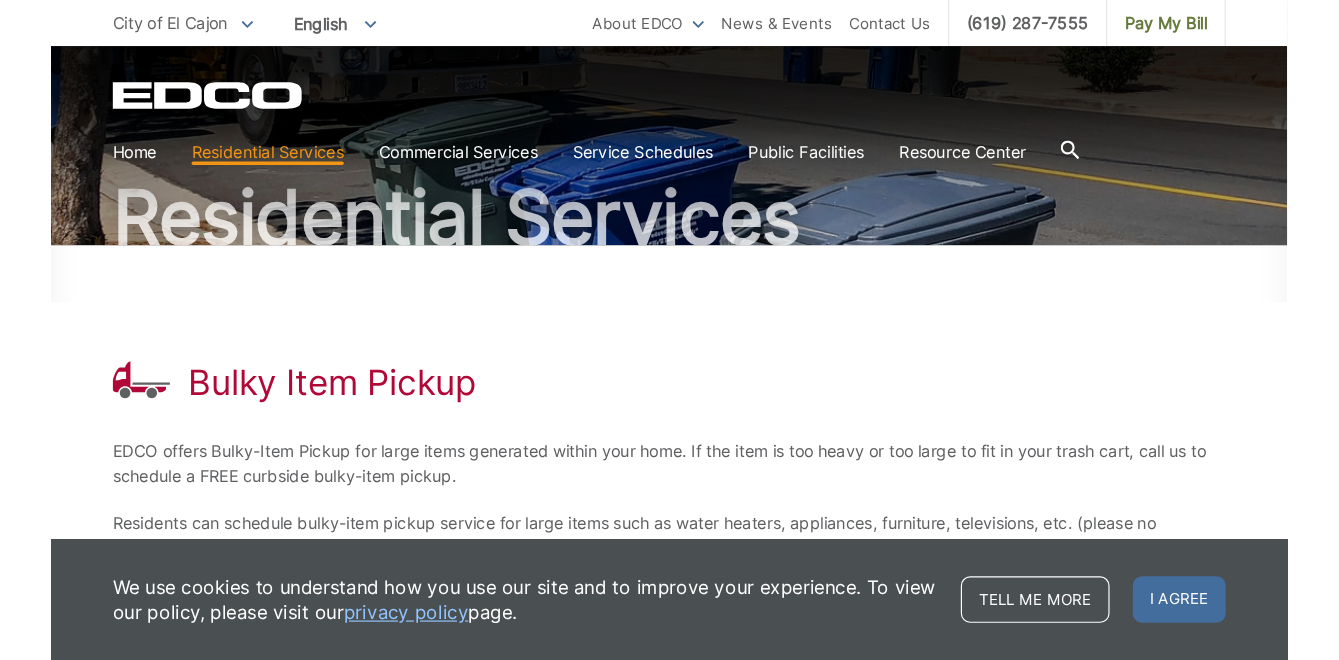 scroll, scrollTop: 200, scrollLeft: 0, axis: vertical 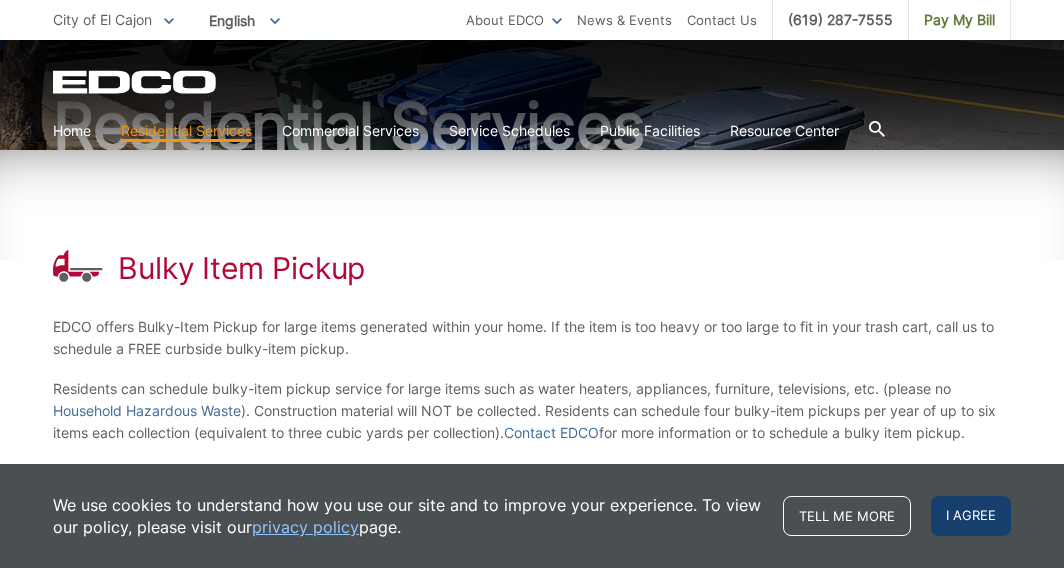 click on "I agree" at bounding box center [971, 516] 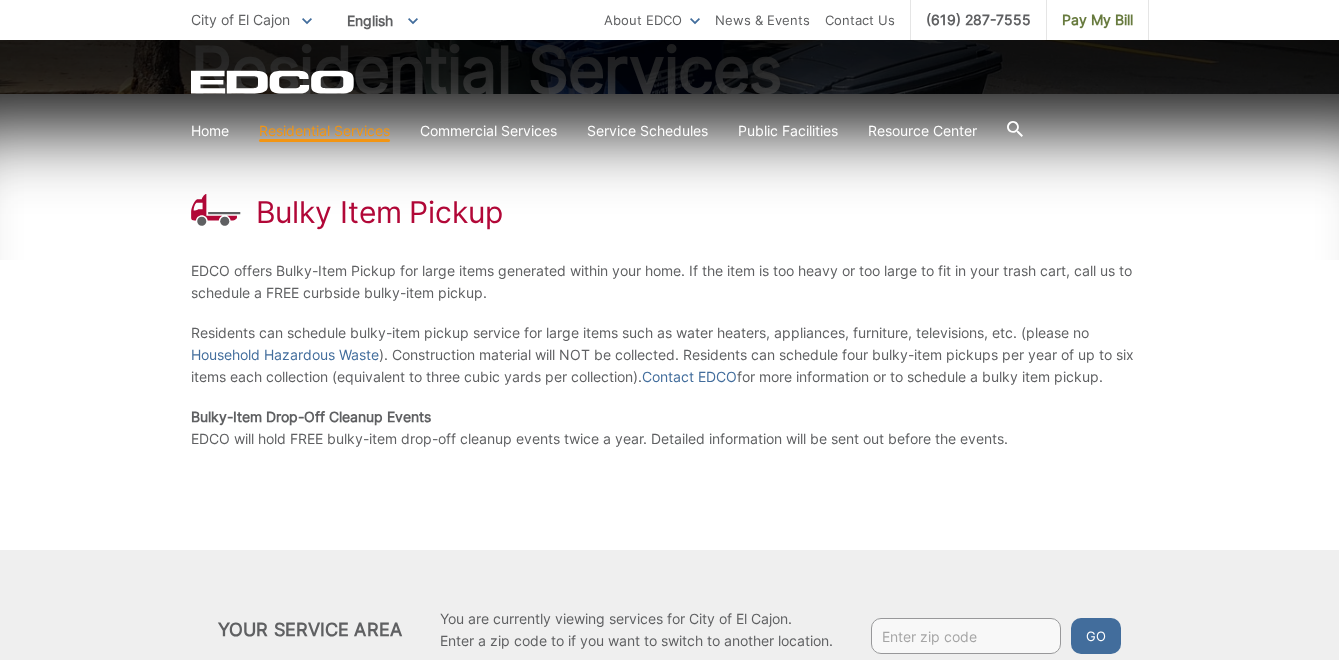 scroll, scrollTop: 276, scrollLeft: 0, axis: vertical 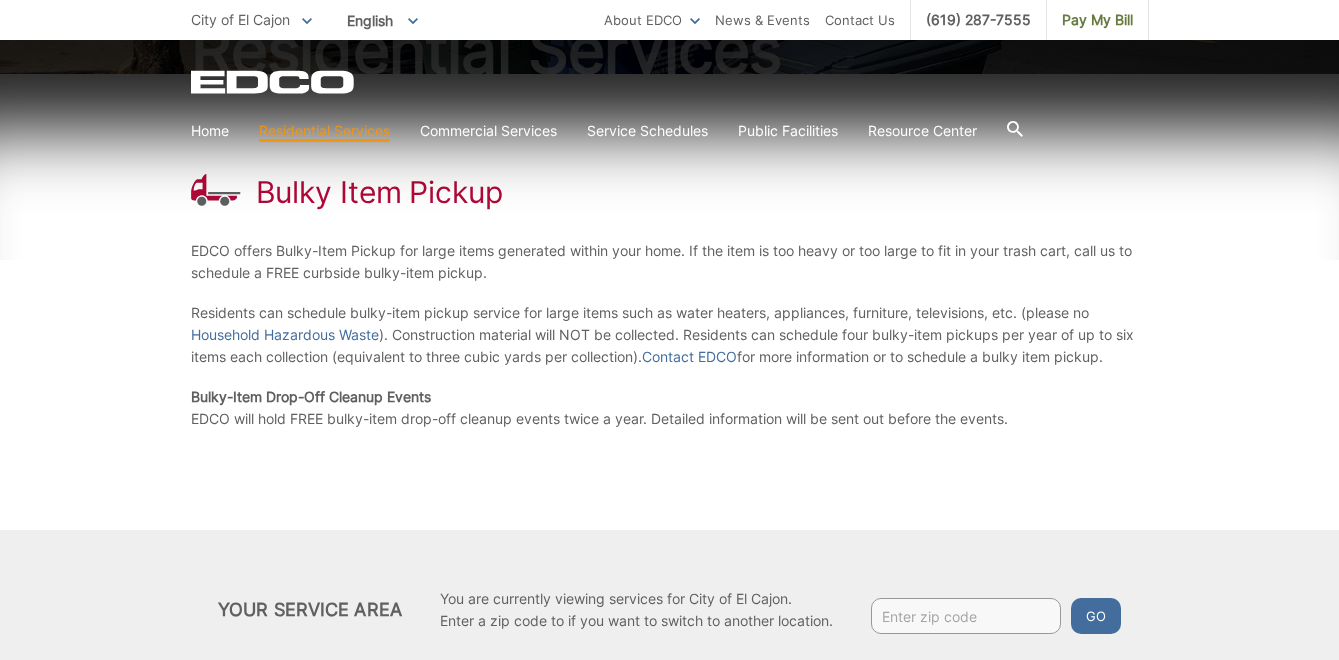 click at bounding box center (966, 616) 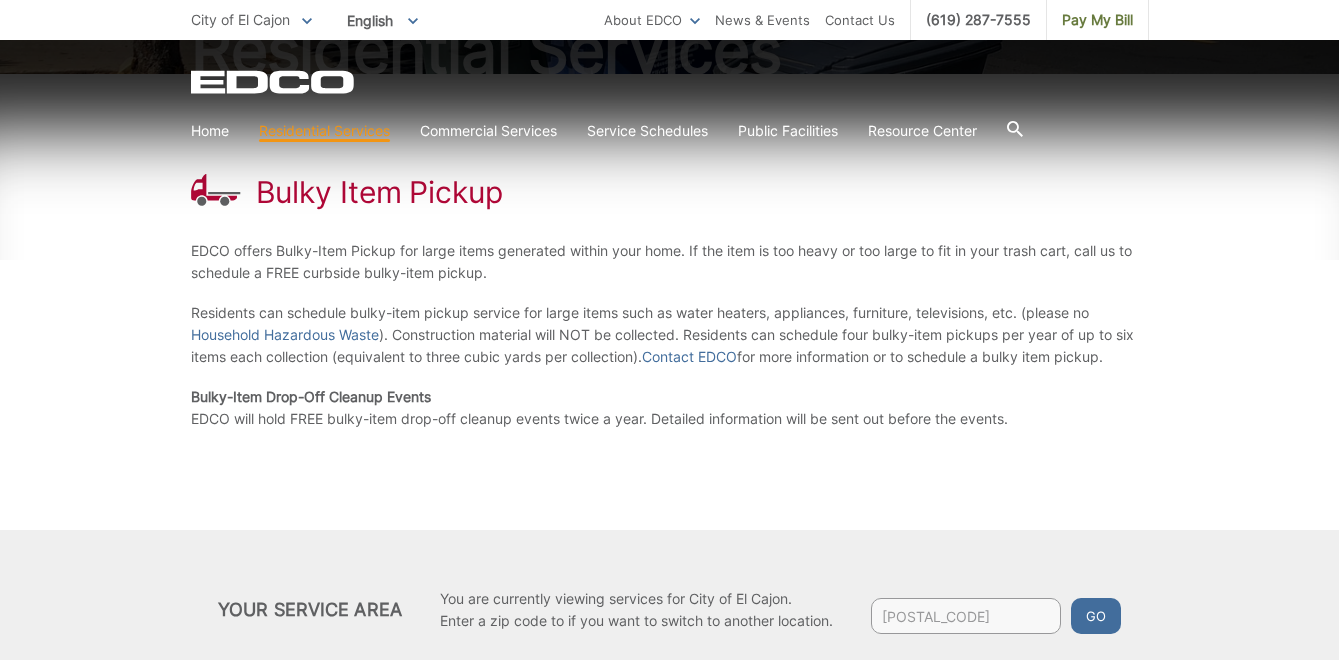 type on "92020" 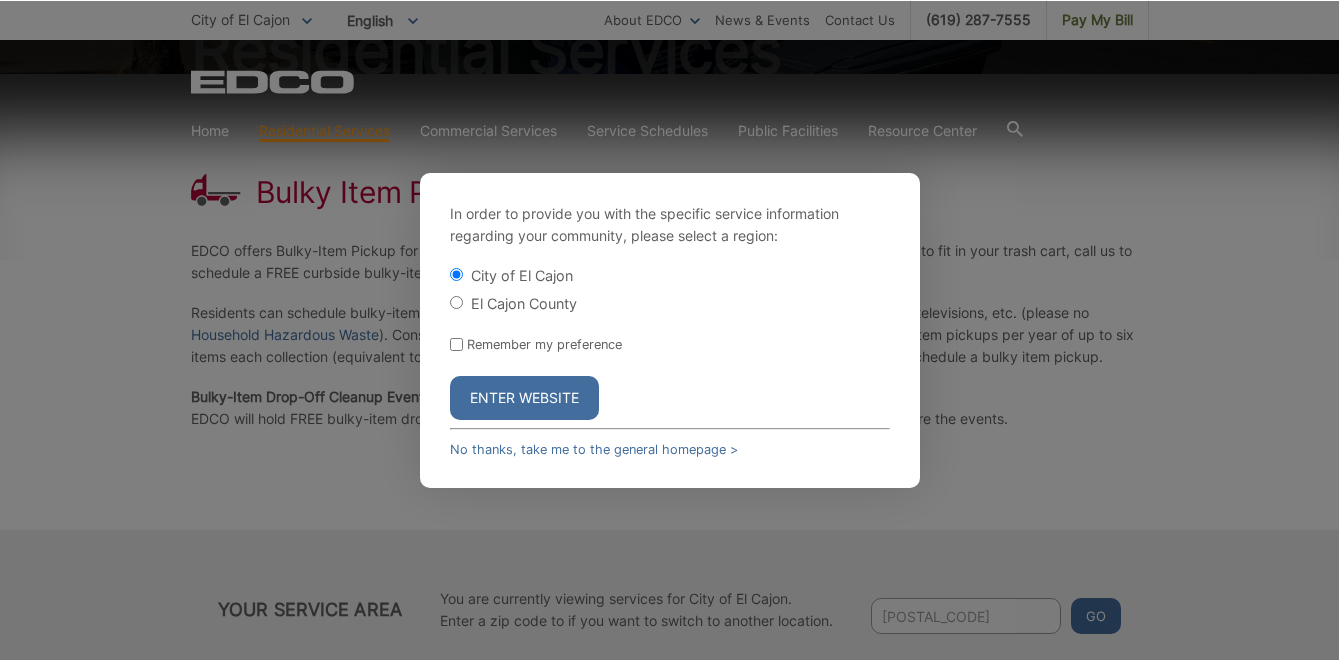click on "Enter Website" at bounding box center [524, 398] 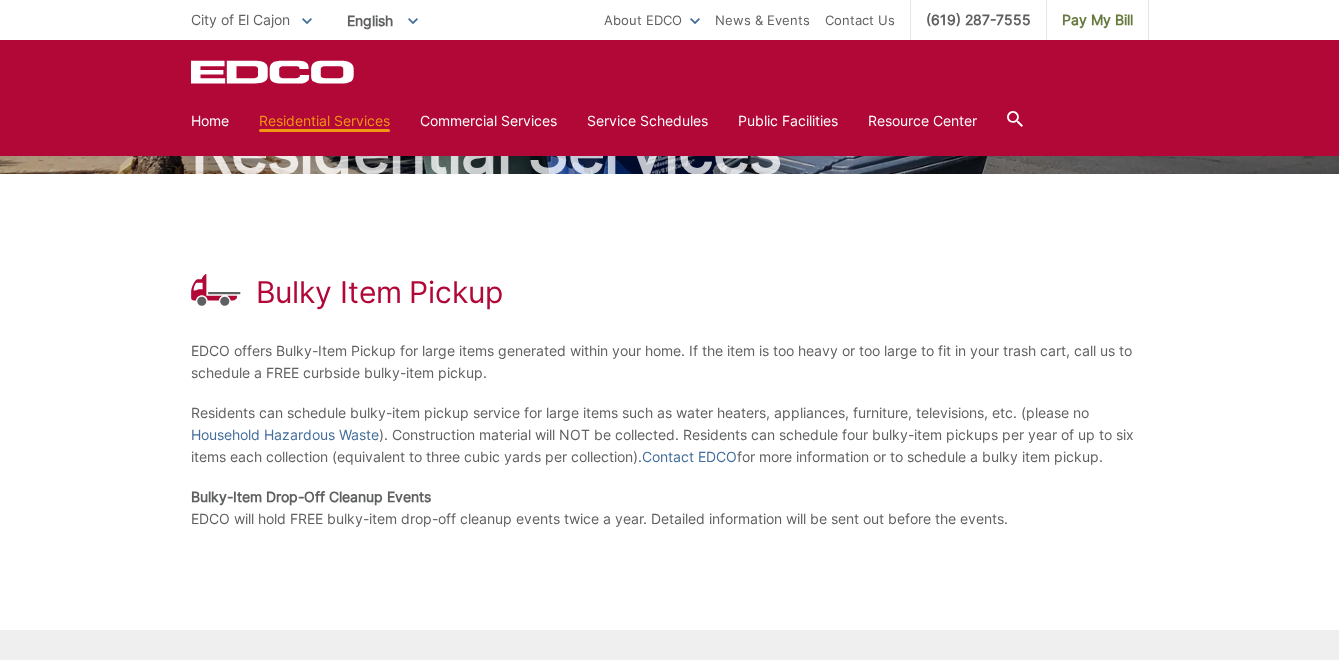 scroll, scrollTop: 157, scrollLeft: 0, axis: vertical 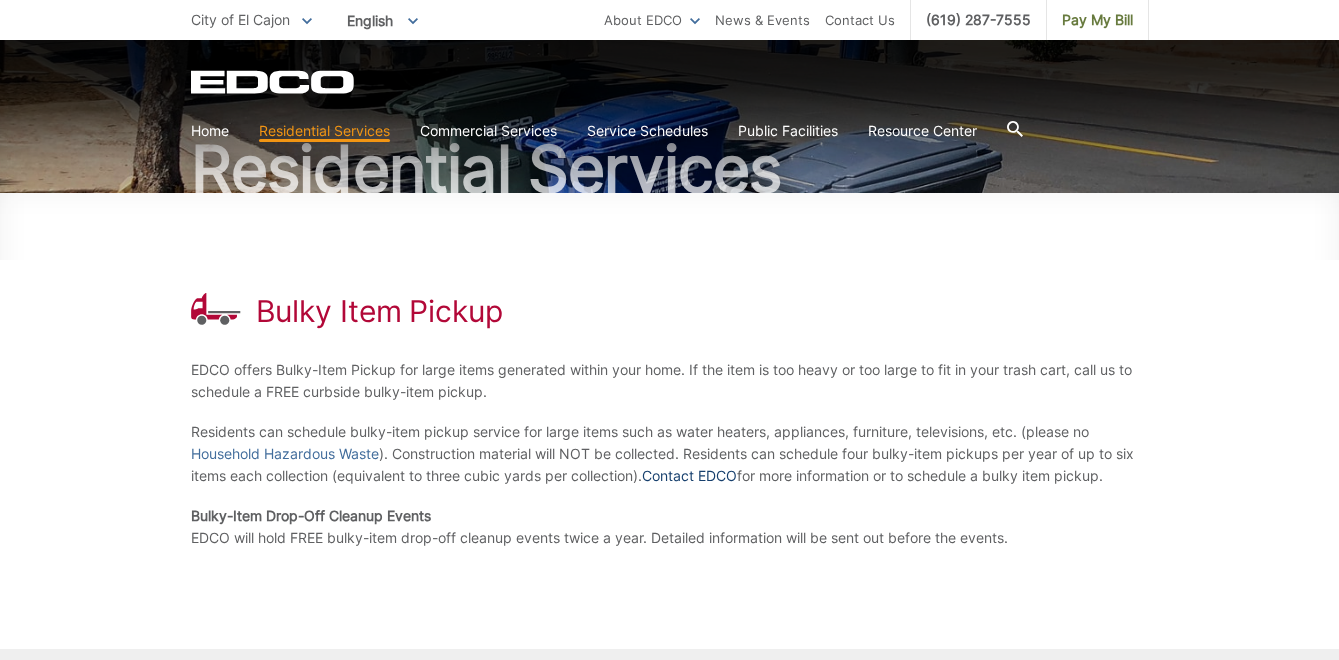 click on "Contact EDCO" at bounding box center (689, 476) 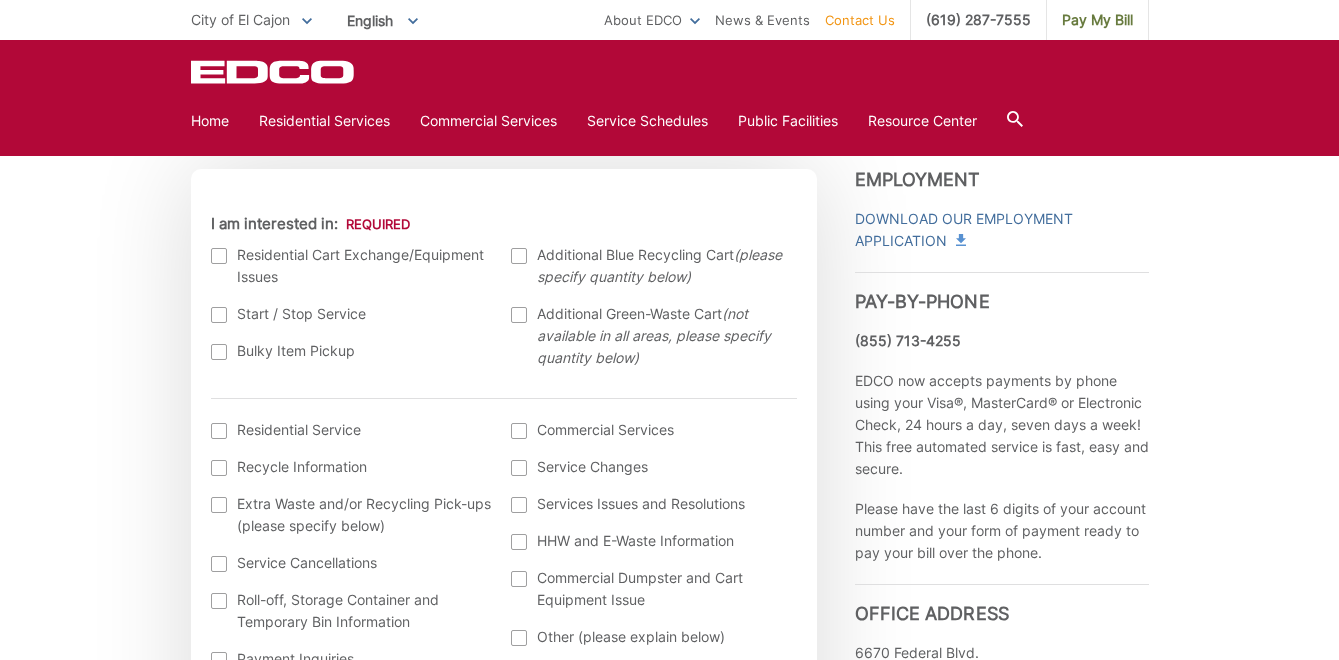 scroll, scrollTop: 599, scrollLeft: 0, axis: vertical 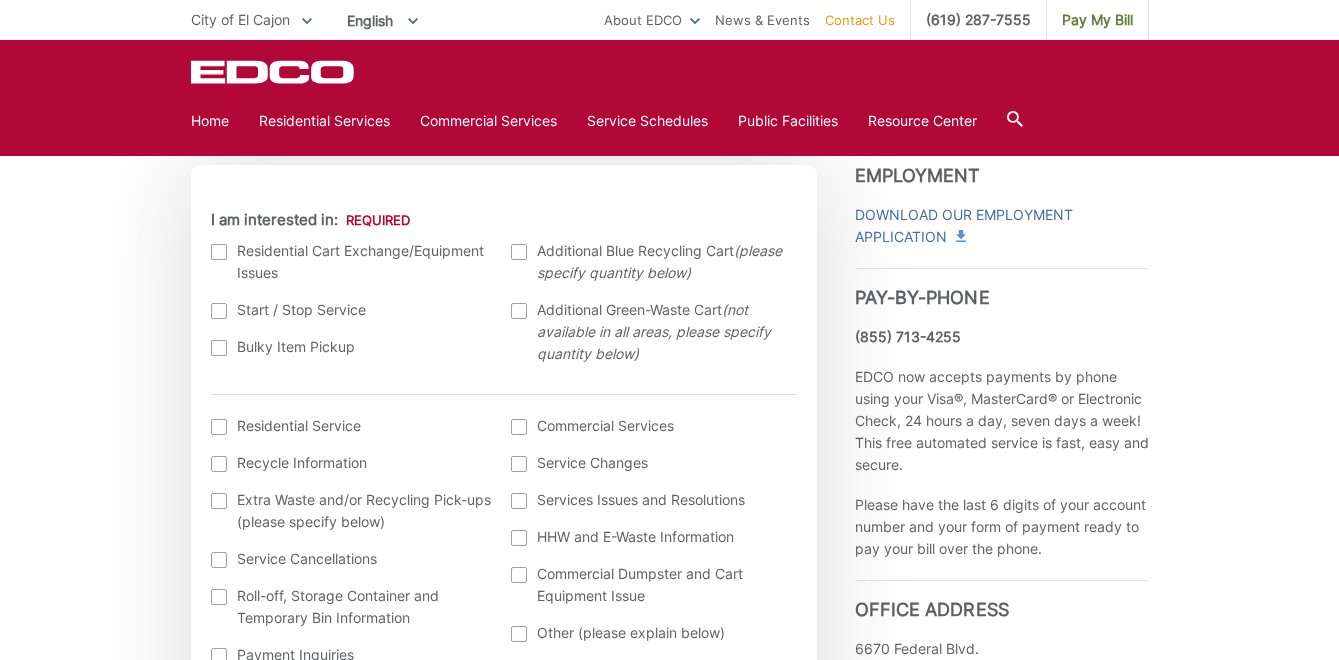 click at bounding box center (219, 348) 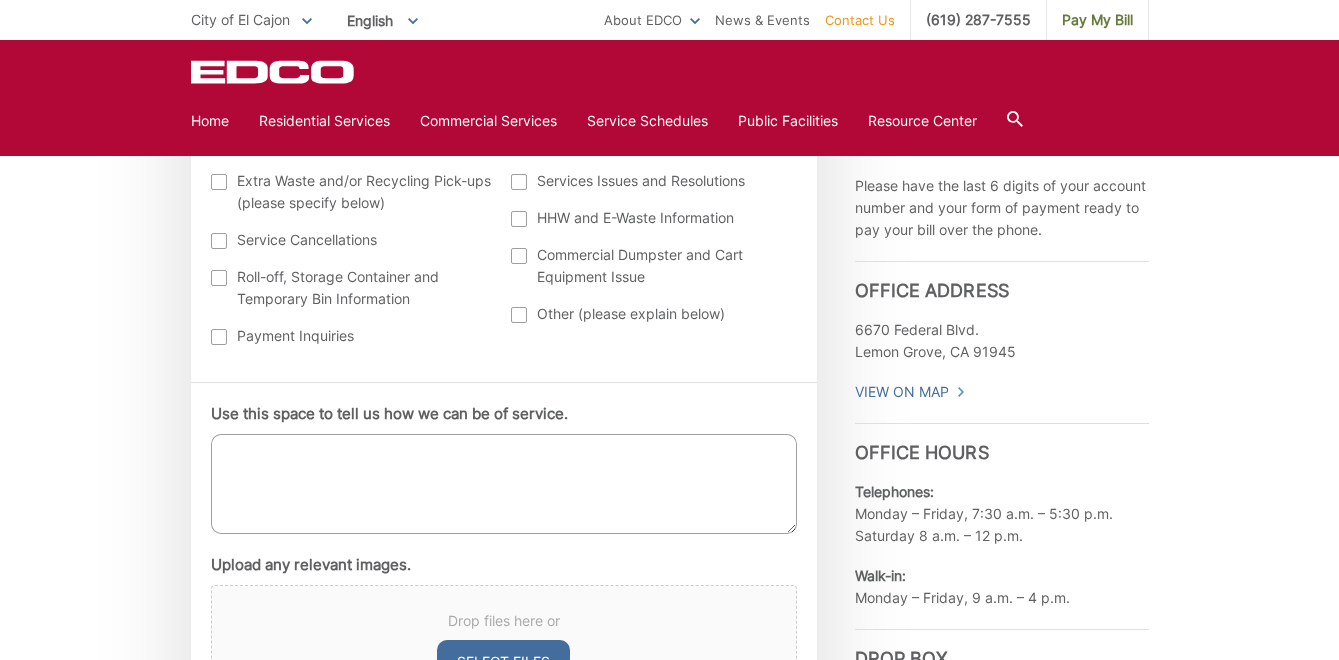 scroll, scrollTop: 920, scrollLeft: 0, axis: vertical 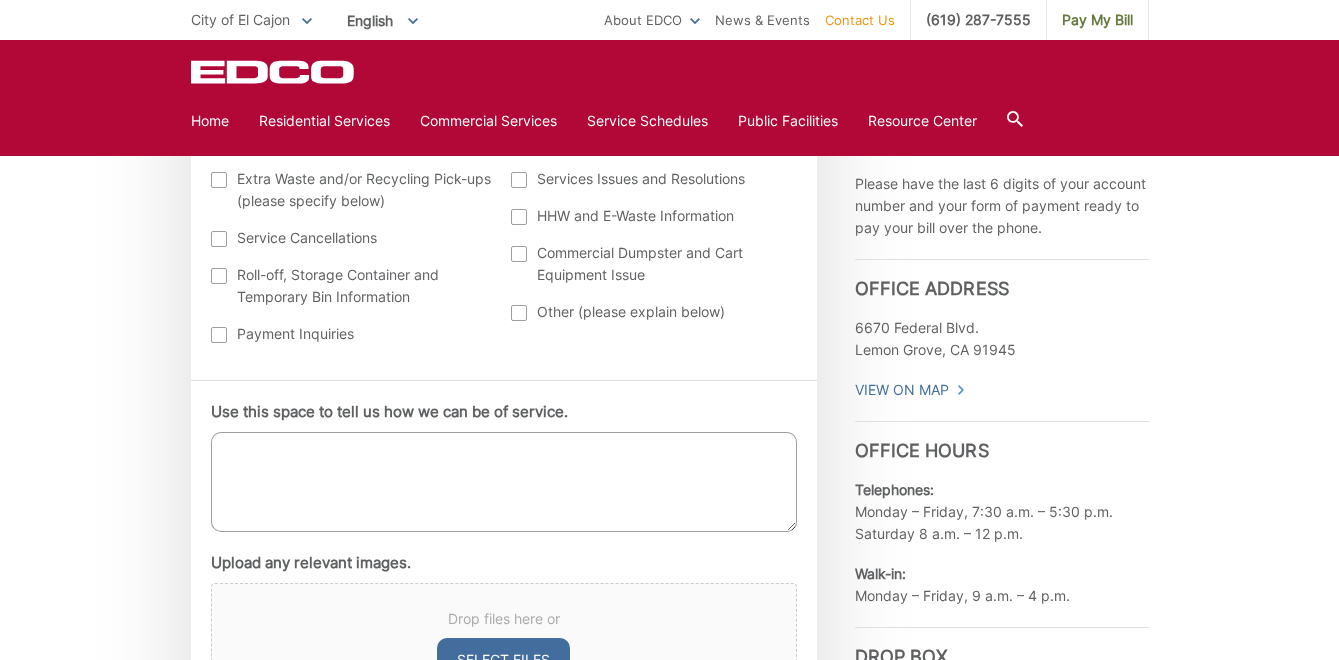 click on "Use this space to tell us how we can be of service." at bounding box center (504, 482) 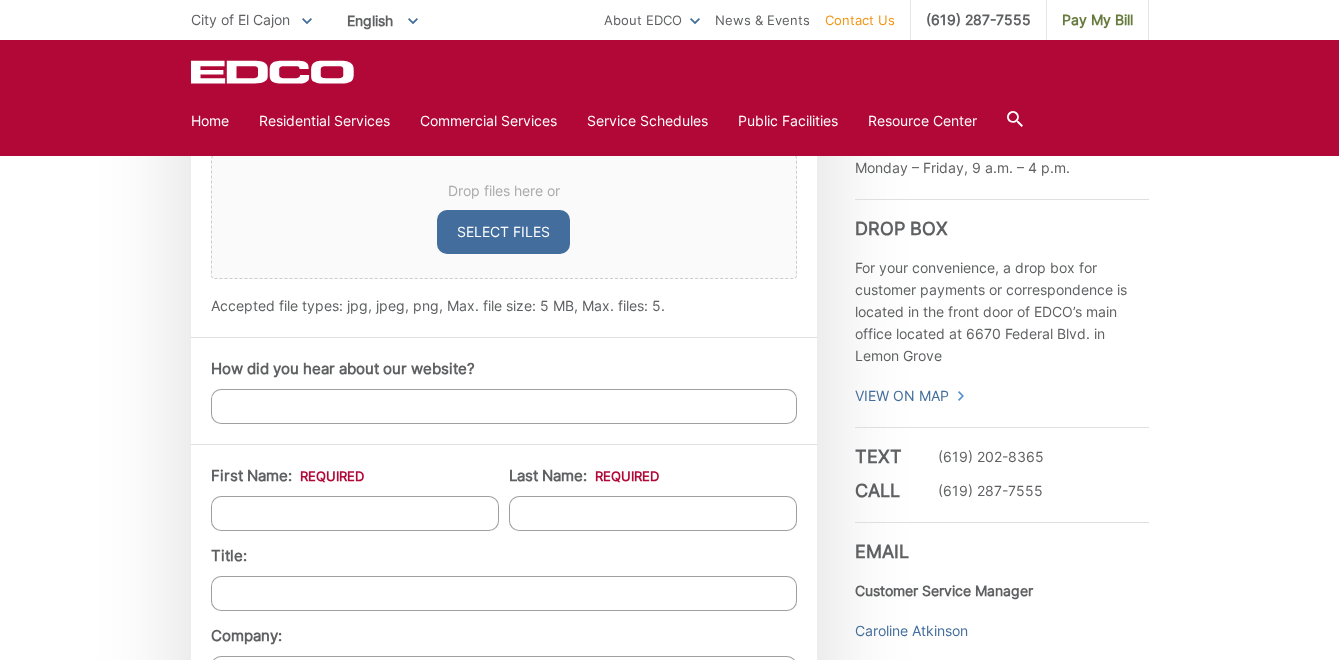 scroll, scrollTop: 1356, scrollLeft: 0, axis: vertical 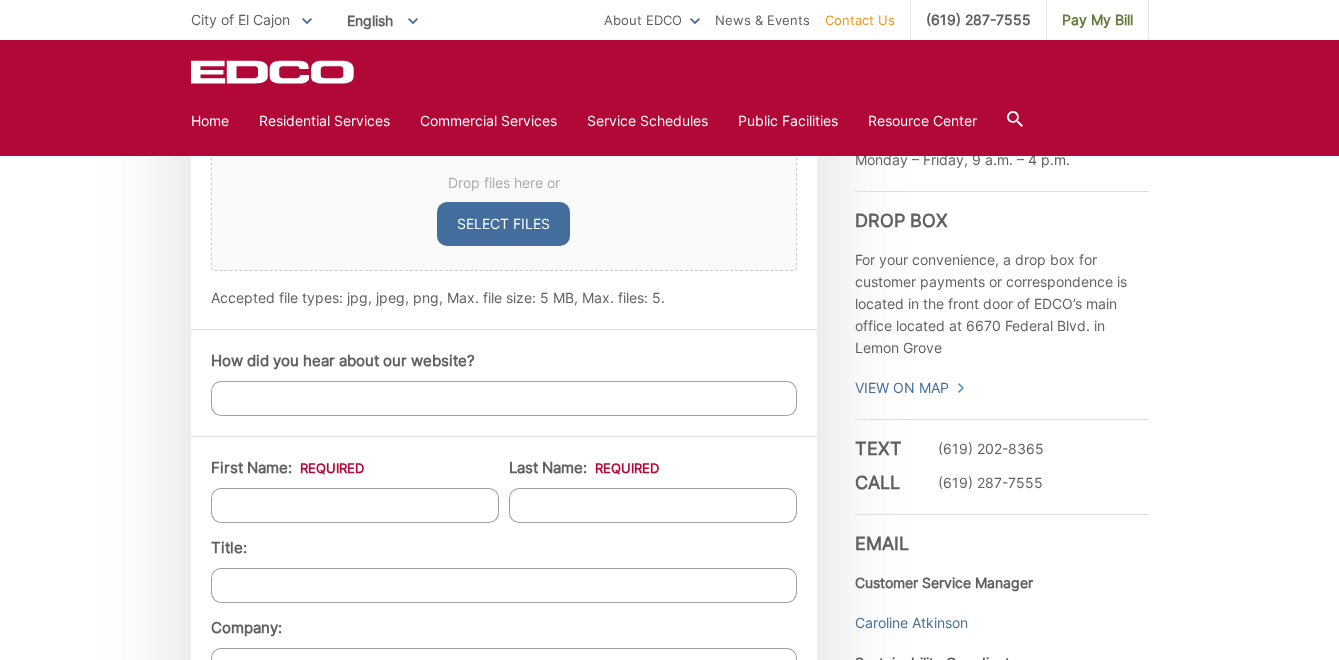 type on "one antique couch and a bass drum travel case" 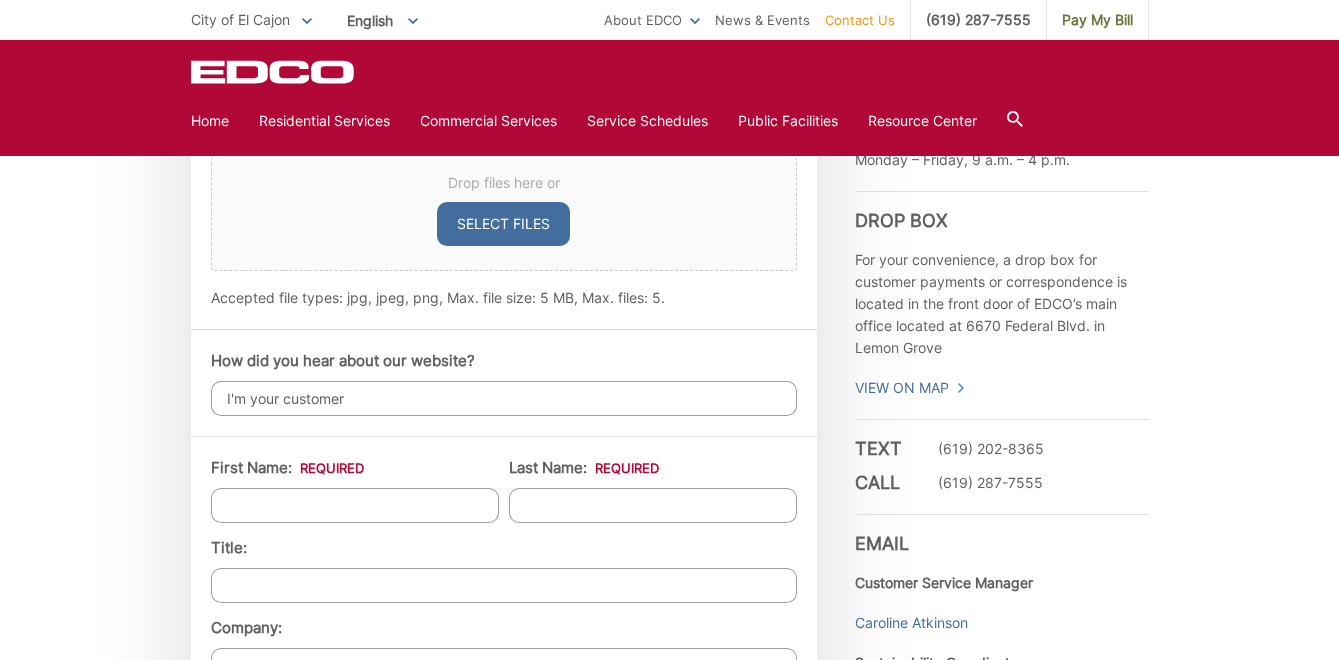 type on "I'm your customer" 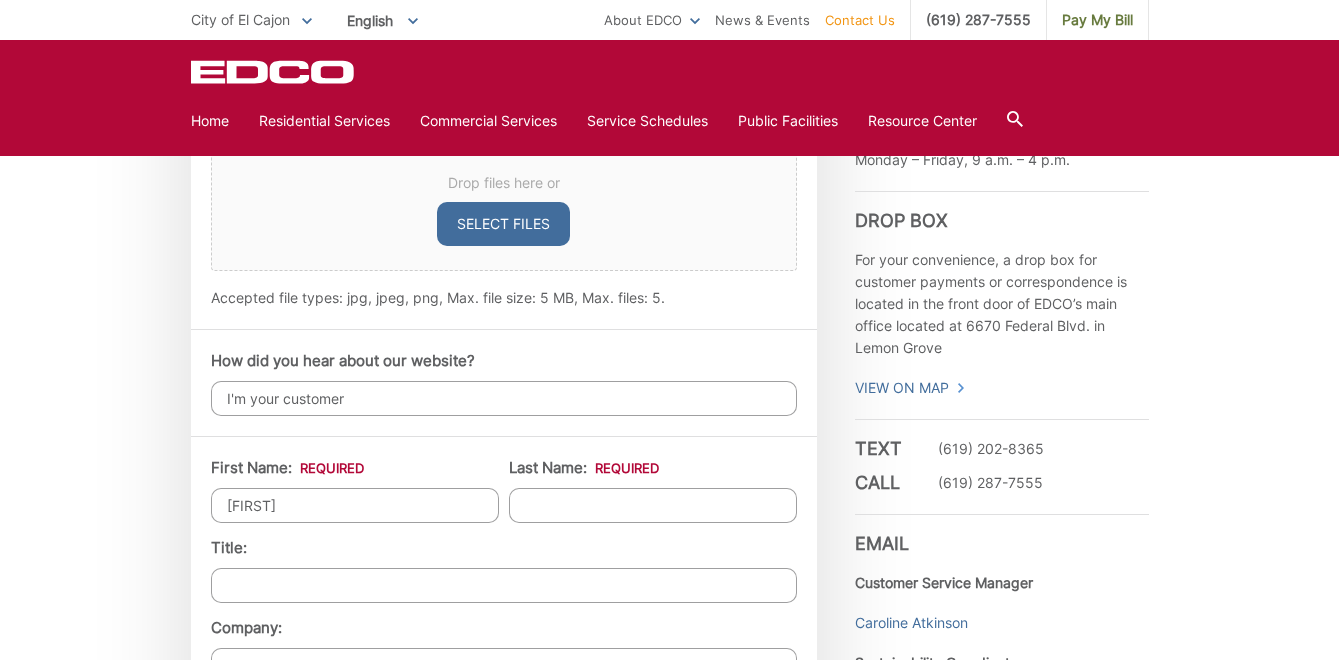 type on "[FIRST] [LAST]" 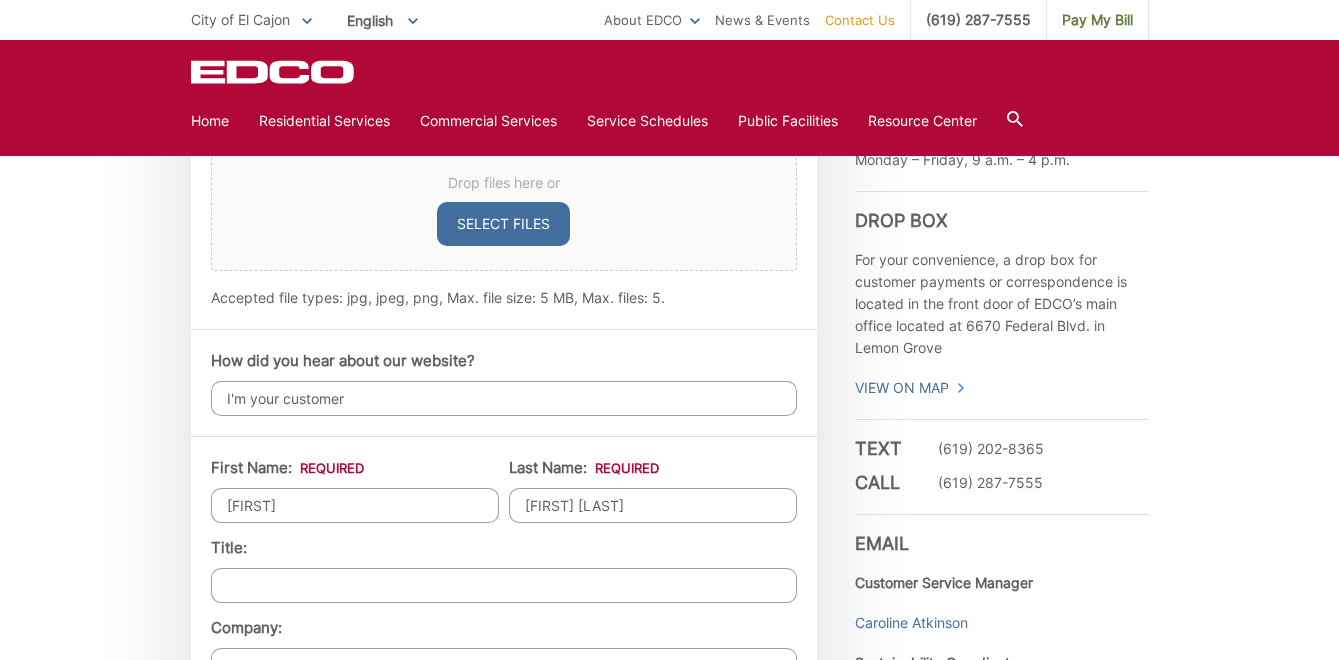 type on "[PHONE]" 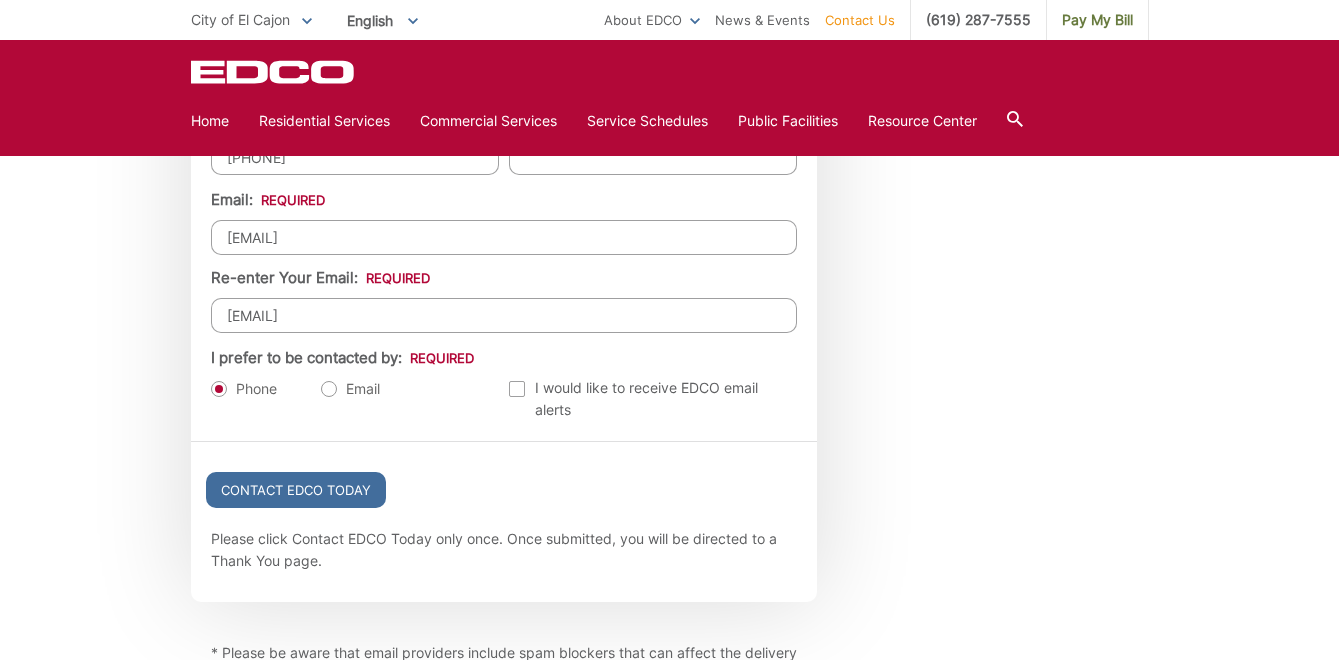 scroll, scrollTop: 2182, scrollLeft: 0, axis: vertical 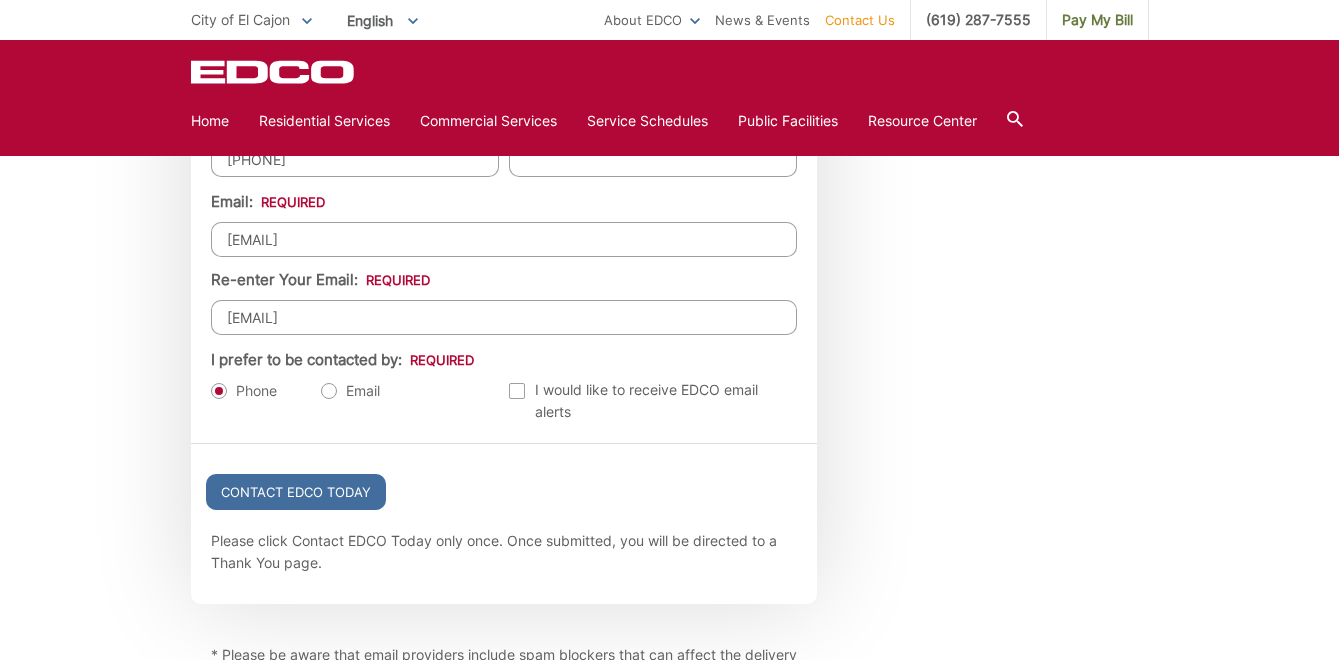 click on "Email" at bounding box center (350, 391) 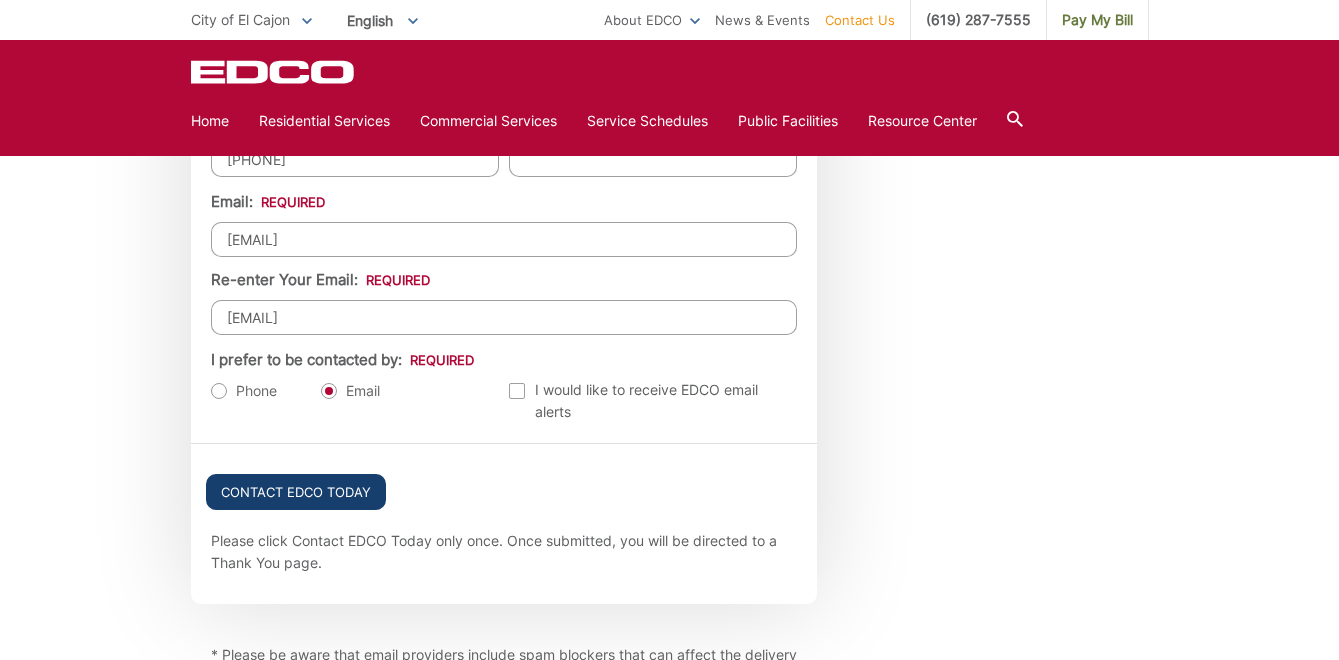 click on "Contact EDCO Today" at bounding box center [296, 492] 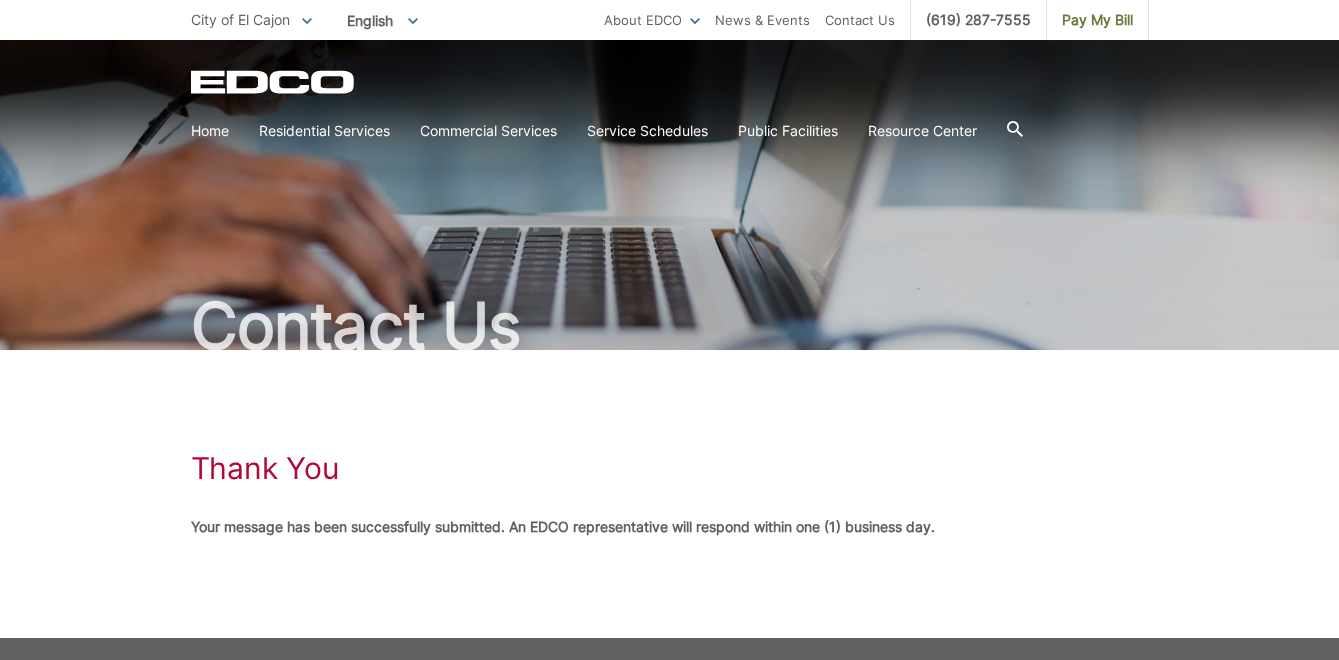 scroll, scrollTop: 80, scrollLeft: 0, axis: vertical 